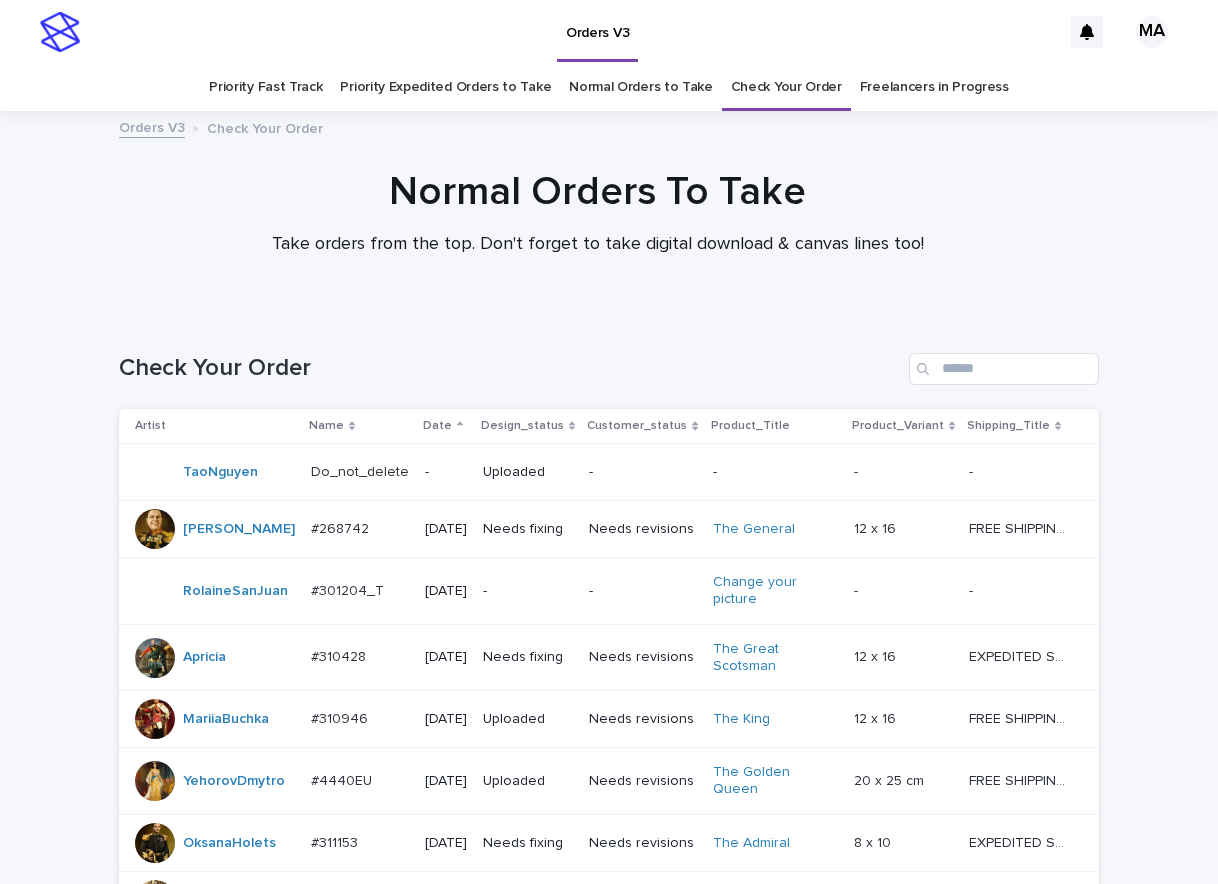 scroll, scrollTop: 0, scrollLeft: 0, axis: both 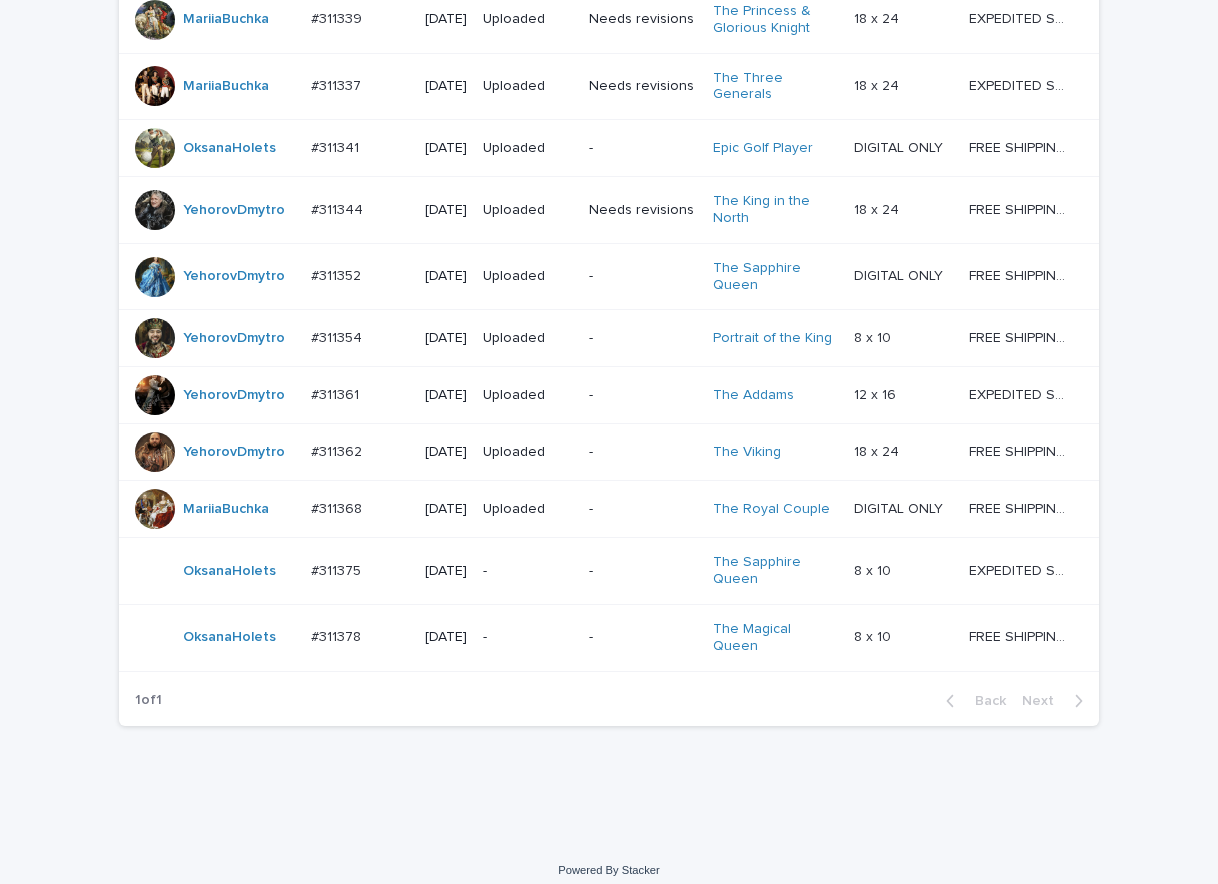 click on "-" at bounding box center (528, 637) 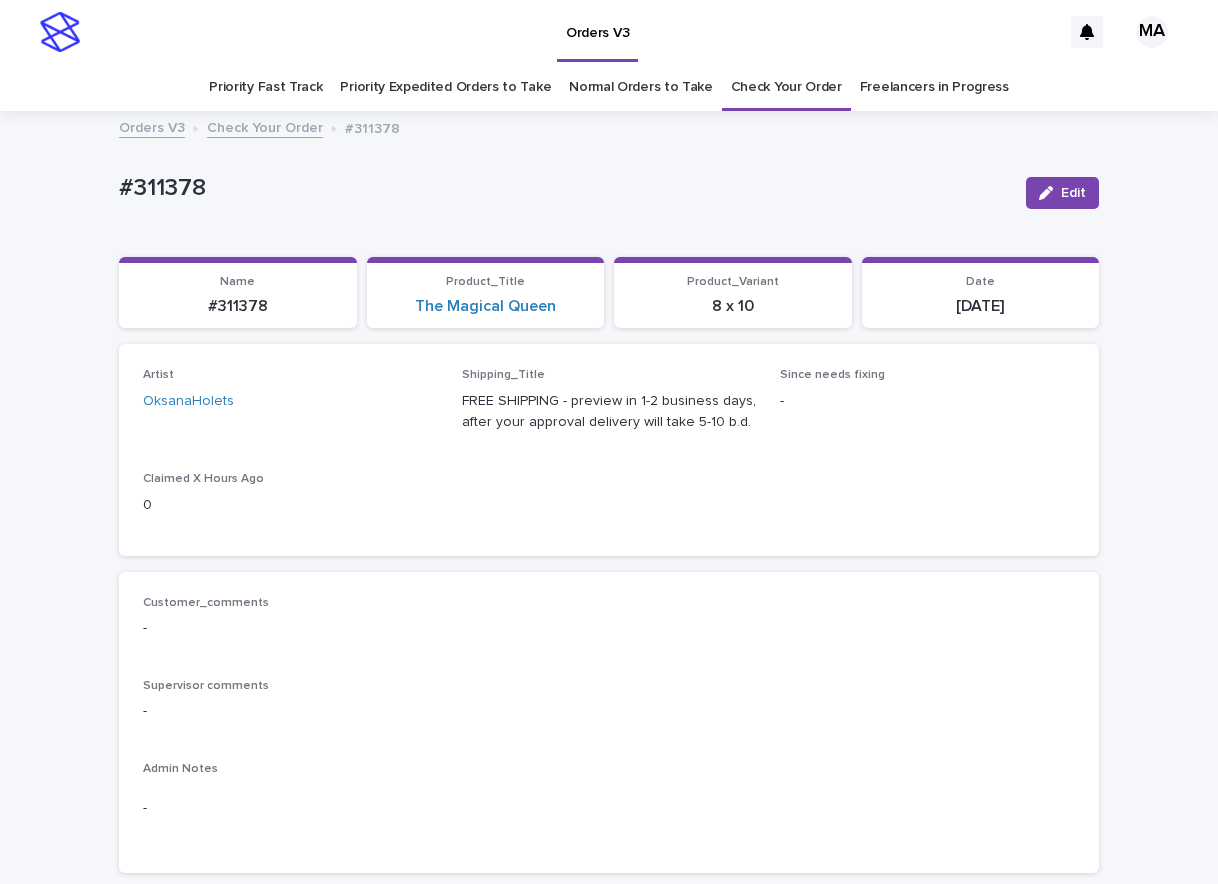 scroll, scrollTop: 350, scrollLeft: 0, axis: vertical 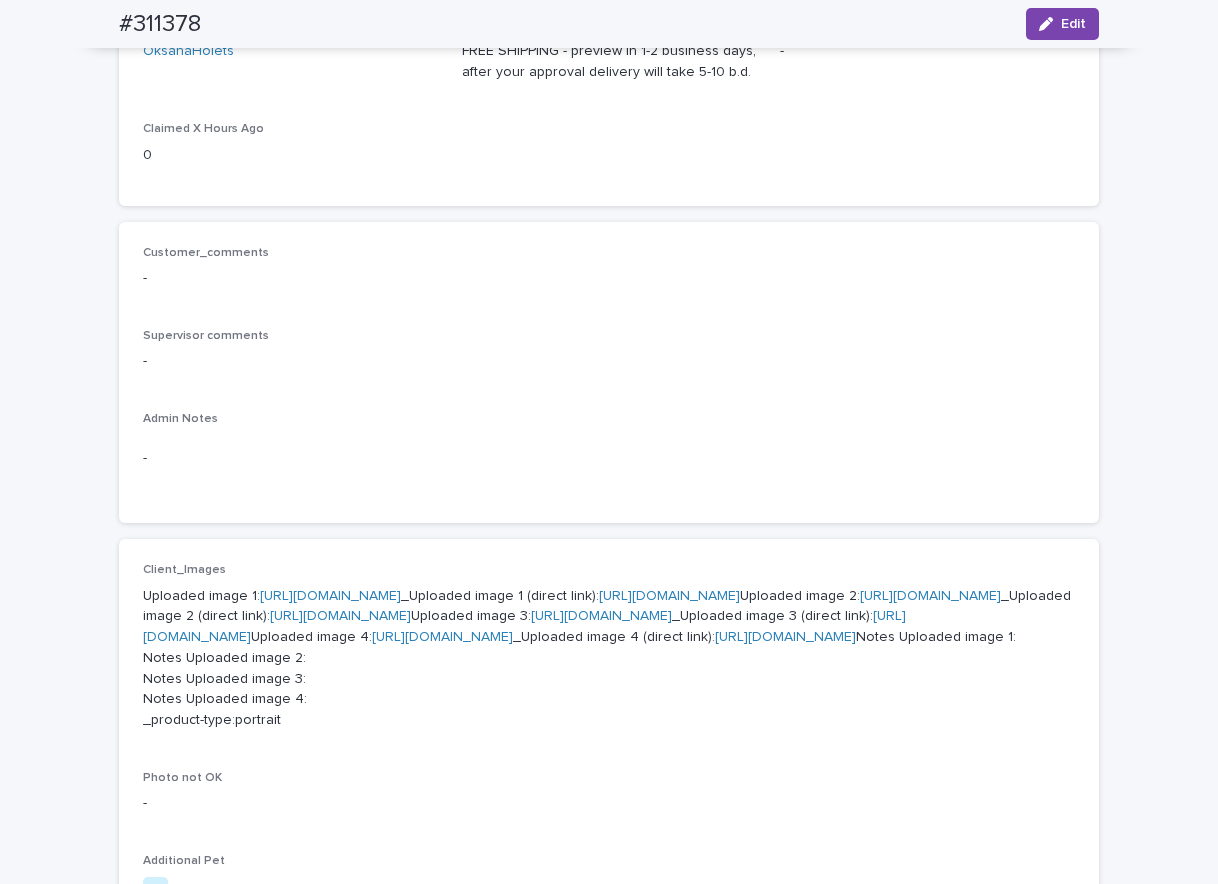 click on "https://cdn.shopify.com-uploadkit.app/s/files/1/0033/4807/0511/files/download.html?id=e11cfb23-3d37-4f5e-b252-d52a065c0f83&uu=3d3b3742-a484-48e3-aabf-95f9ad5b6dad&mo=&fi=SU1HXzU0NjkuanBlZw==&wi=2316&he=3088&mi=aW1hZ2UvanBlZw==&up=a8b4&image=true" at bounding box center (330, 596) 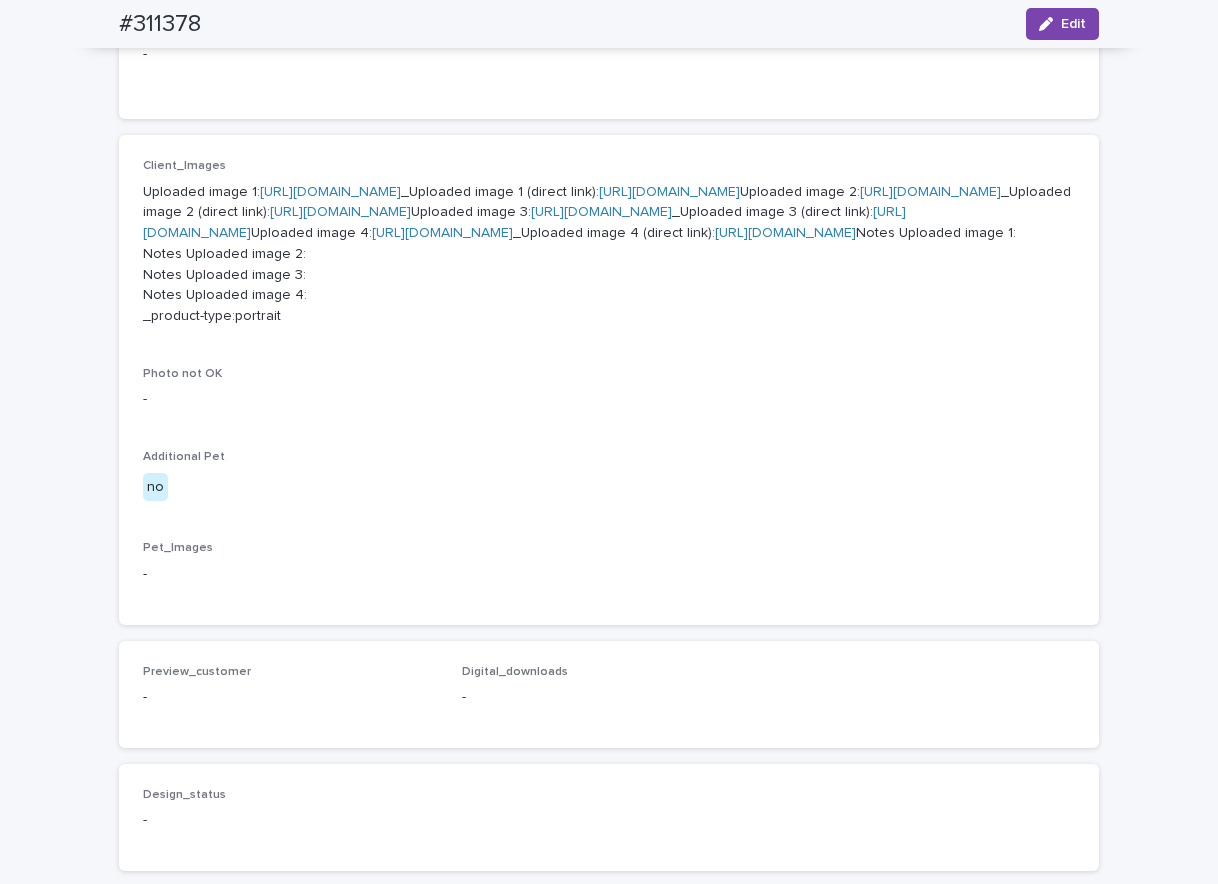 scroll, scrollTop: 699, scrollLeft: 0, axis: vertical 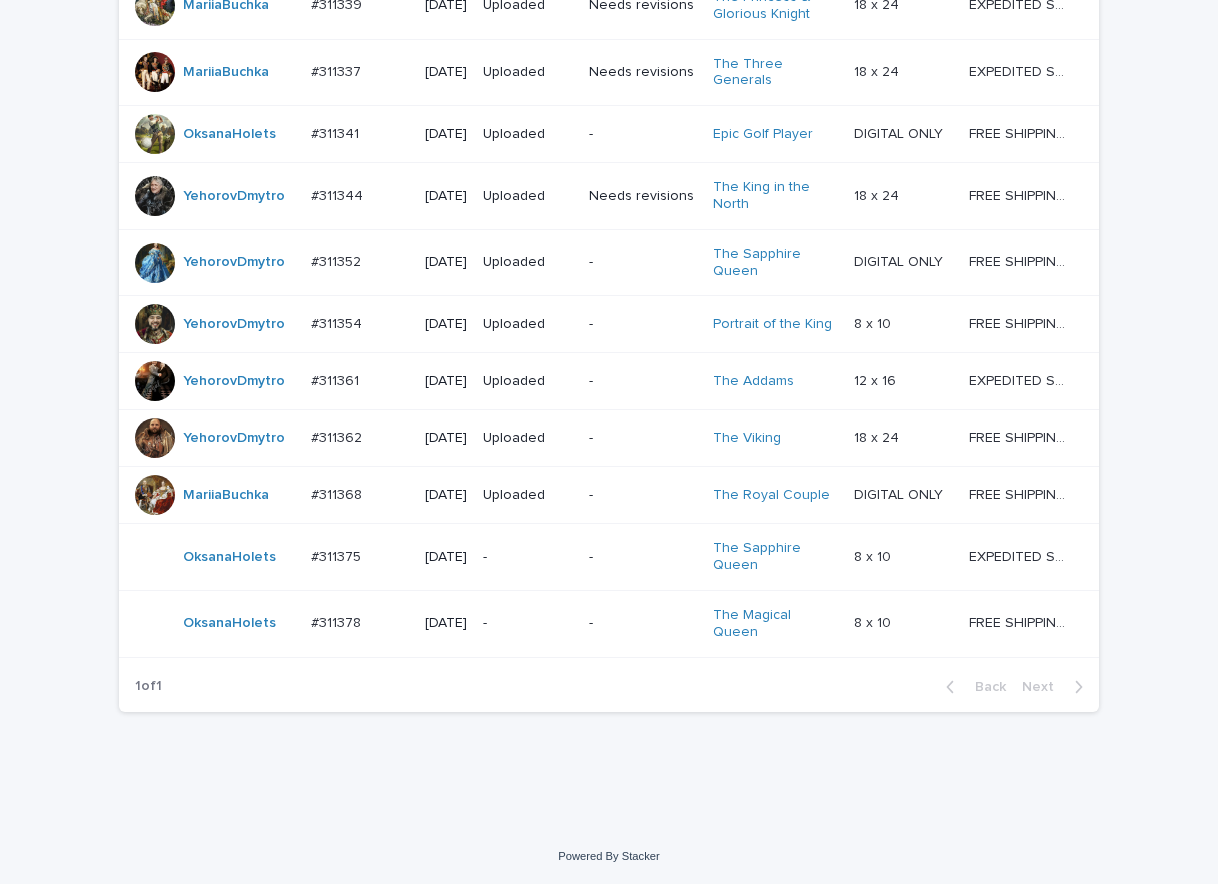 click on "Loading... Saving… Loading... Saving… Check Your Order Artist Name Date Design_status Customer_status Product_Title Product_Variant Shipping_Title TaoNguyen   Do_not_delete Do_not_delete   - Uploaded - - - -   - -   YuliyaSergeeva   #268742 #268742   2024-11-29 Needs fixing Needs revisions The General   12 x 16 12 x 16   FREE SHIPPING - preview in 1-2 business days, after your approval delivery will take 5-10 business days. FREE SHIPPING - preview in 1-2 business days, after your approval delivery will take 5-10 business days.   RolaineSanJuan   #301204_T #301204_T   2025-05-26 - - Change your picture   - -   - -   Apricia   #310428 #310428   2025-06-23 Needs fixing Needs revisions The Great Scotsman   12 x 16 12 x 16   EXPEDITED SHIPPING - preview in 1 business day; delivery up to 5 business days after your approval. EXPEDITED SHIPPING - preview in 1 business day; delivery up to 5 business days after your approval.   MariiaBuchka   #310946 #310946   2025-07-04 Uploaded Needs revisions" at bounding box center [609, -188] 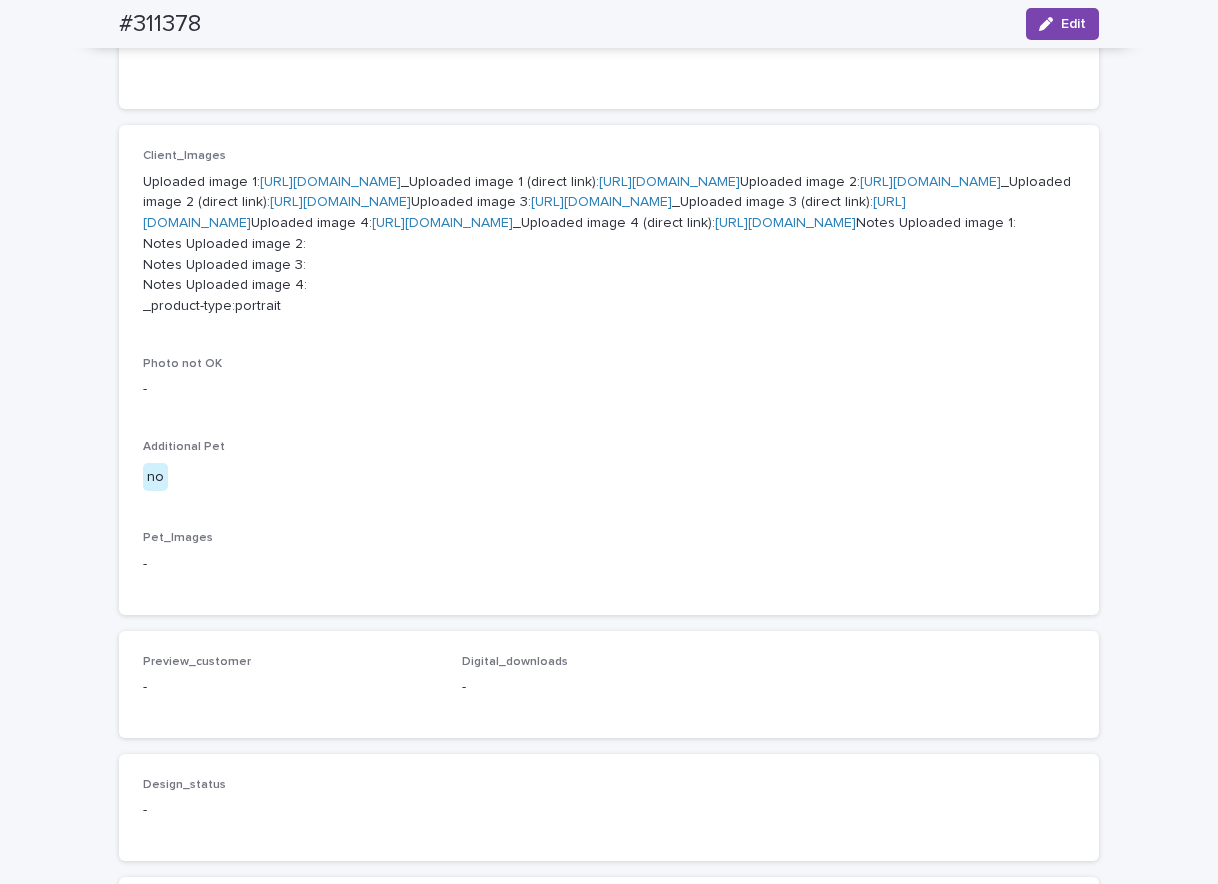 scroll, scrollTop: 1114, scrollLeft: 0, axis: vertical 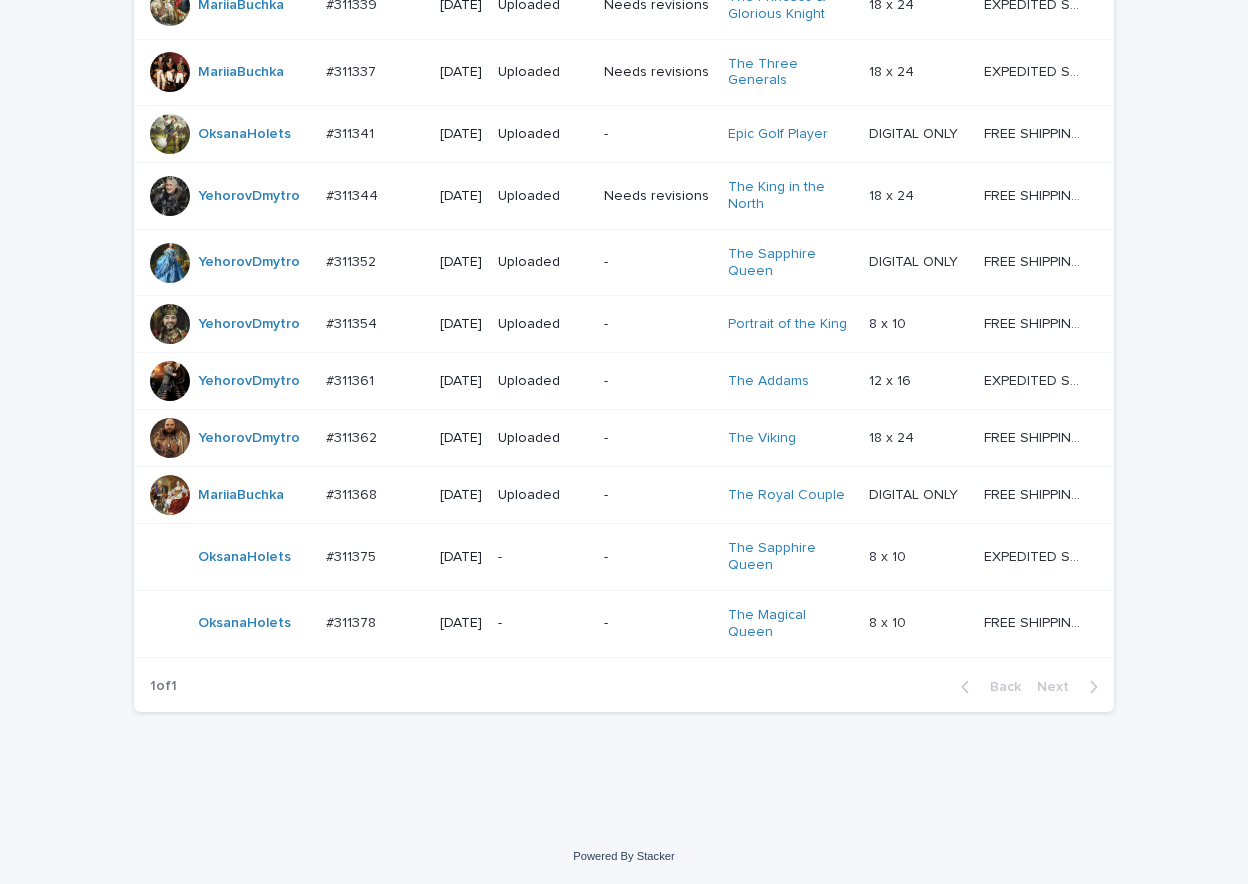 click on "Loading... Saving… Loading... Saving… Check Your Order Artist Name Date Design_status Customer_status Product_Title Product_Variant Shipping_Title TaoNguyen   Do_not_delete Do_not_delete   - Uploaded - - - -   - -   YuliyaSergeeva   #268742 #268742   2024-11-29 Needs fixing Needs revisions The General   12 x 16 12 x 16   FREE SHIPPING - preview in 1-2 business days, after your approval delivery will take 5-10 business days. FREE SHIPPING - preview in 1-2 business days, after your approval delivery will take 5-10 business days.   RolaineSanJuan   #301204_T #301204_T   2025-05-26 - - Change your picture   - -   - -   Apricia   #310428 #310428   2025-06-23 Needs fixing Needs revisions The Great Scotsman   12 x 16 12 x 16   EXPEDITED SHIPPING - preview in 1 business day; delivery up to 5 business days after your approval. EXPEDITED SHIPPING - preview in 1 business day; delivery up to 5 business days after your approval.   MariiaBuchka   #310946 #310946   2025-07-04 Uploaded Needs revisions" at bounding box center [624, -188] 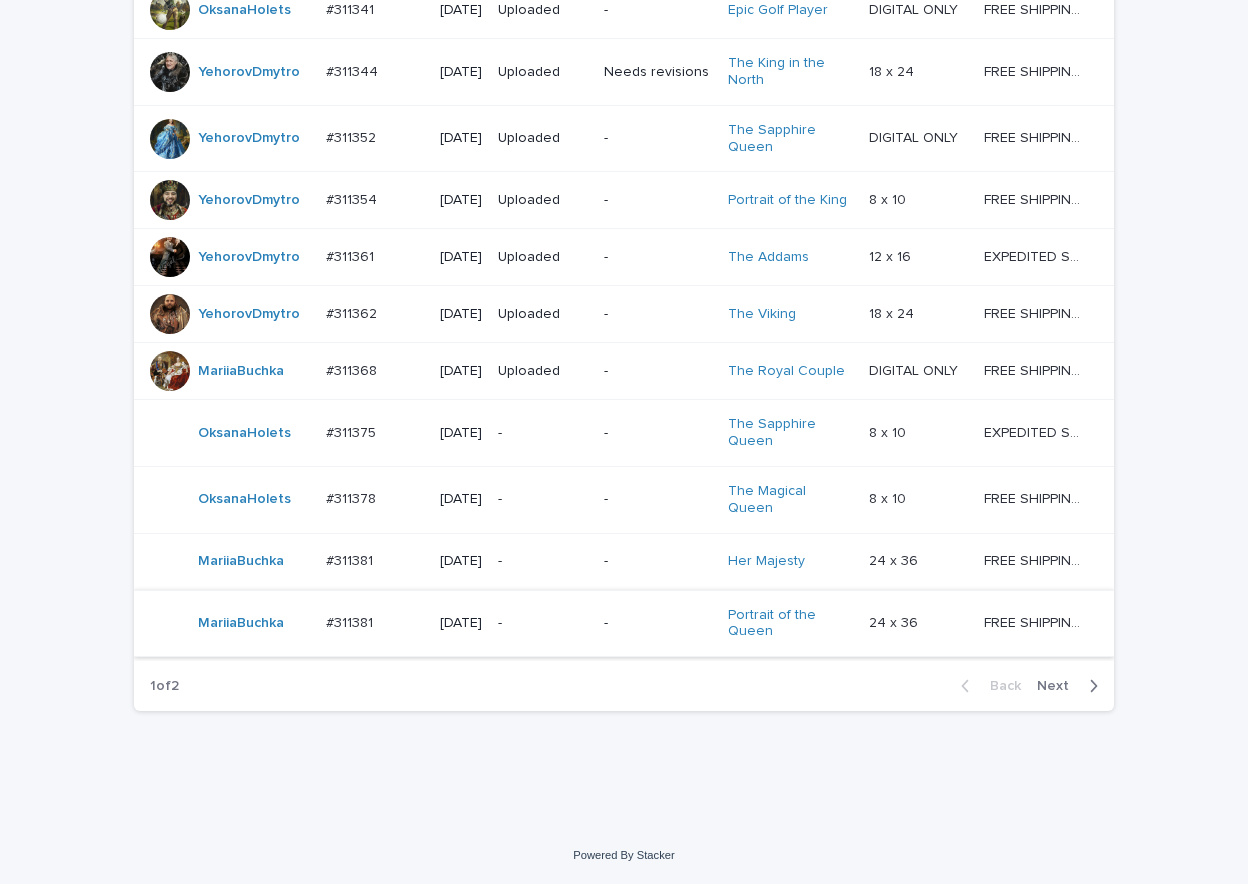 scroll, scrollTop: 1769, scrollLeft: 0, axis: vertical 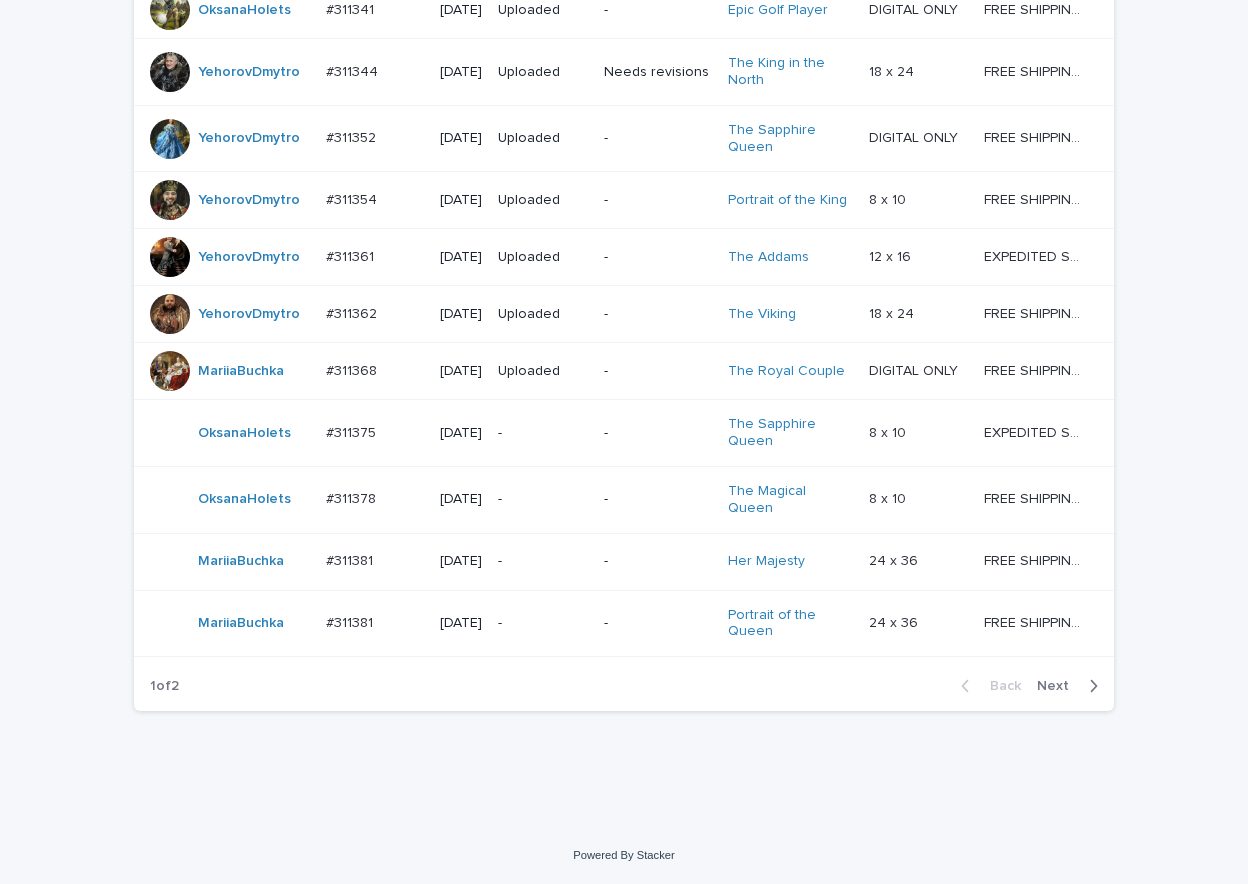 click on "Loading... Saving… Loading... Saving… Check Your Order Artist Name Date Design_status Customer_status Product_Title Product_Variant Shipping_Title TaoNguyen   Do_not_delete Do_not_delete   - Uploaded - - - -   - -   YuliyaSergeeva   #268742 #268742   2024-11-29 Needs fixing Needs revisions The General   12 x 16 12 x 16   FREE SHIPPING - preview in 1-2 business days, after your approval delivery will take 5-10 business days. FREE SHIPPING - preview in 1-2 business days, after your approval delivery will take 5-10 business days.   RolaineSanJuan   #301204_T #301204_T   2025-05-26 - - Change your picture   - -   - -   Apricia   #310428 #310428   2025-06-23 Needs fixing Needs revisions The Great Scotsman   12 x 16 12 x 16   EXPEDITED SHIPPING - preview in 1 business day; delivery up to 5 business days after your approval. EXPEDITED SHIPPING - preview in 1 business day; delivery up to 5 business days after your approval.   MariiaBuchka   #310946 #310946   2025-07-04 Uploaded Needs revisions" at bounding box center (624, -276) 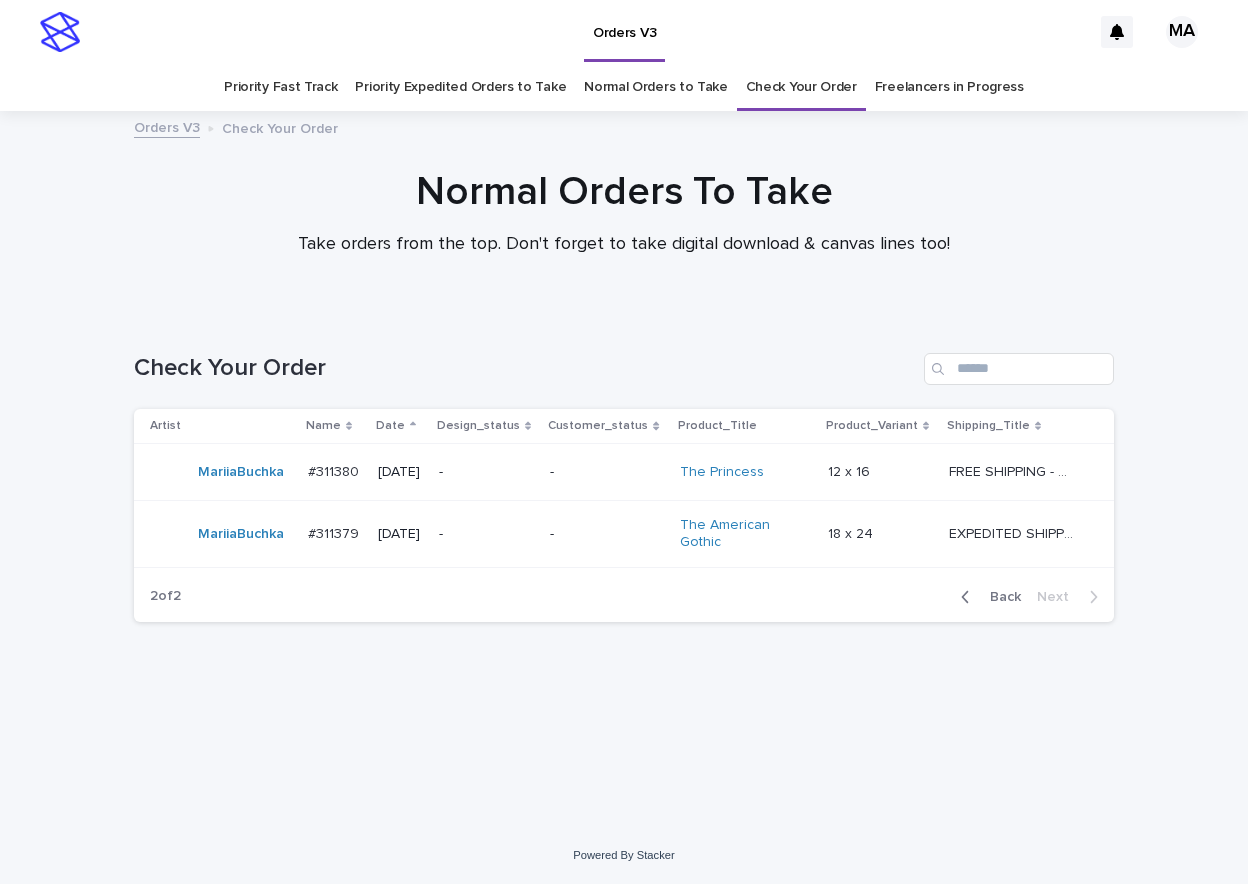 scroll, scrollTop: 0, scrollLeft: 0, axis: both 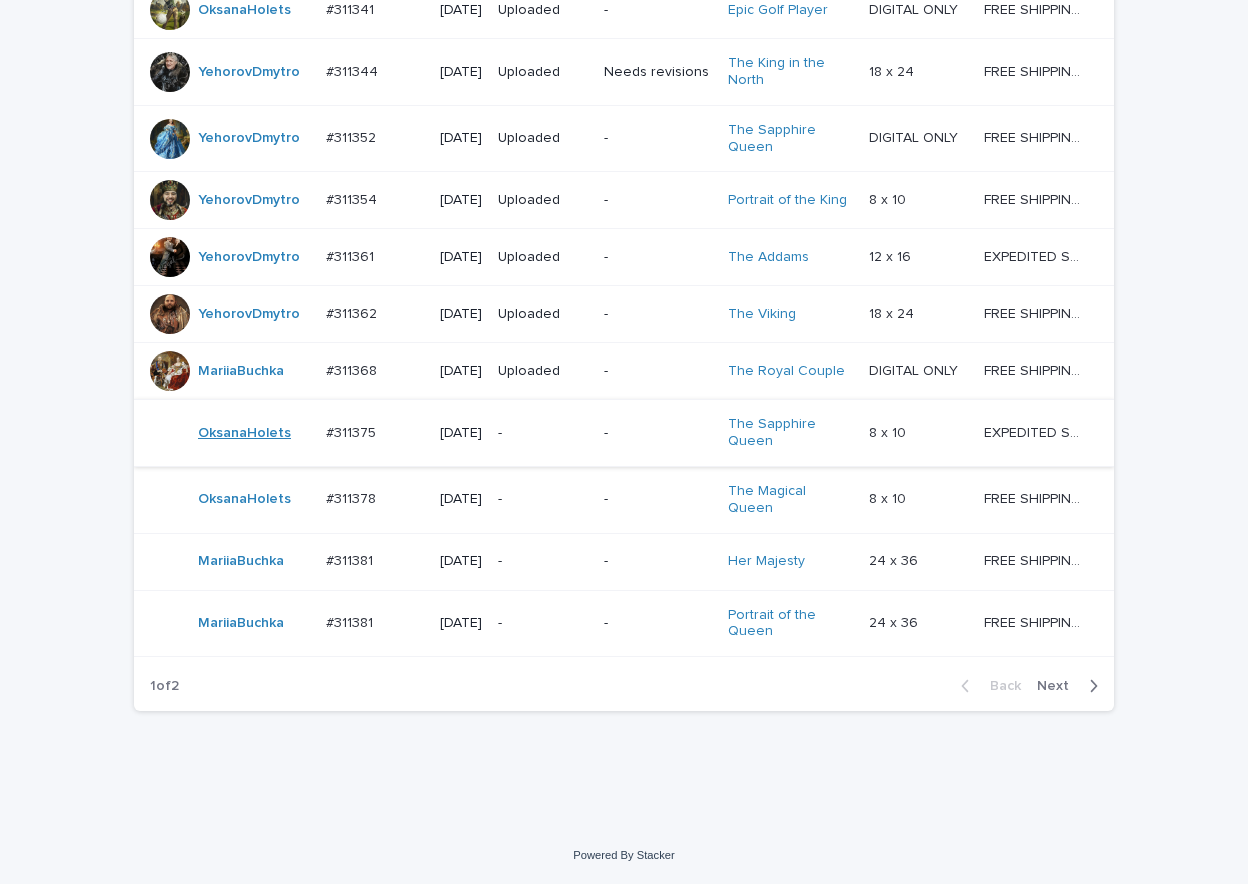 click on "OksanaHolets" at bounding box center [244, 433] 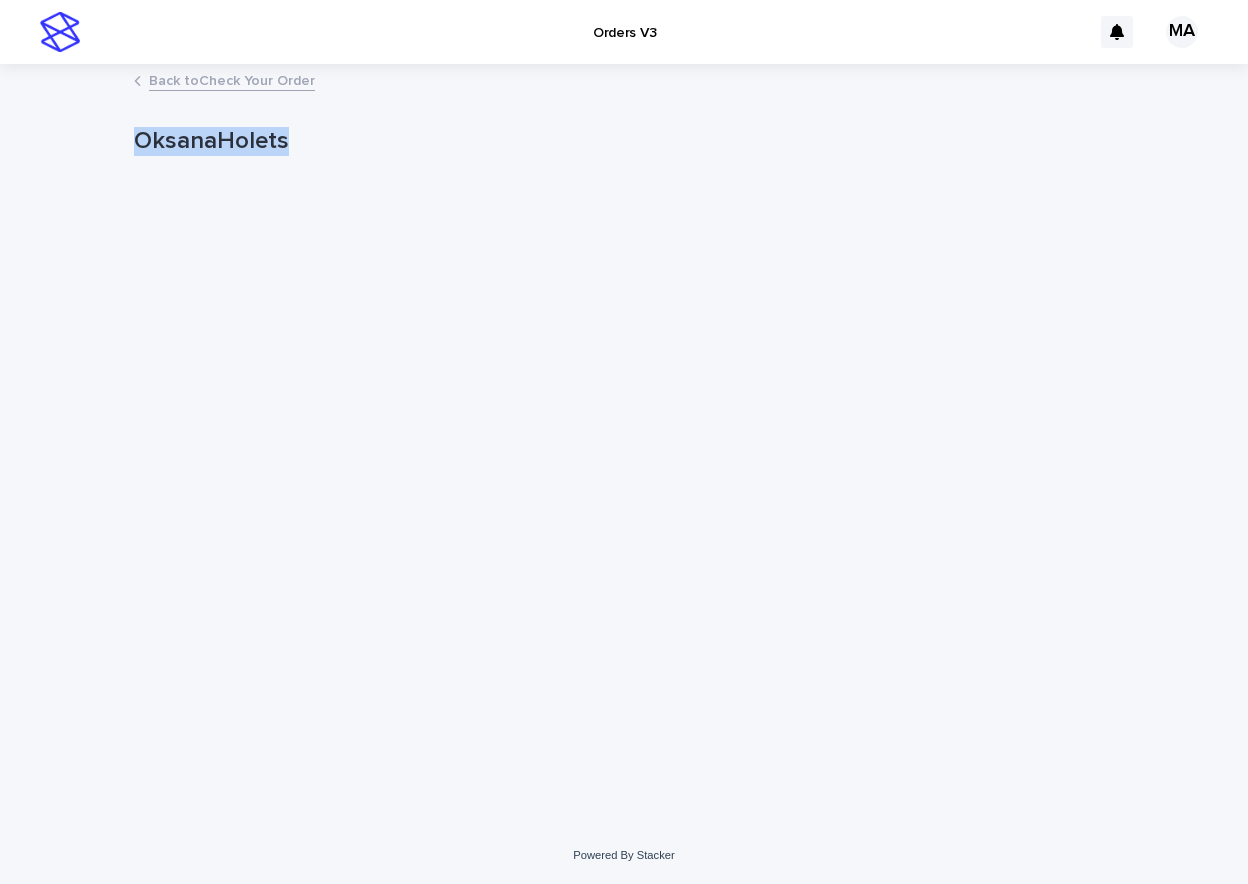 drag, startPoint x: 321, startPoint y: 133, endPoint x: 56, endPoint y: 139, distance: 265.0679 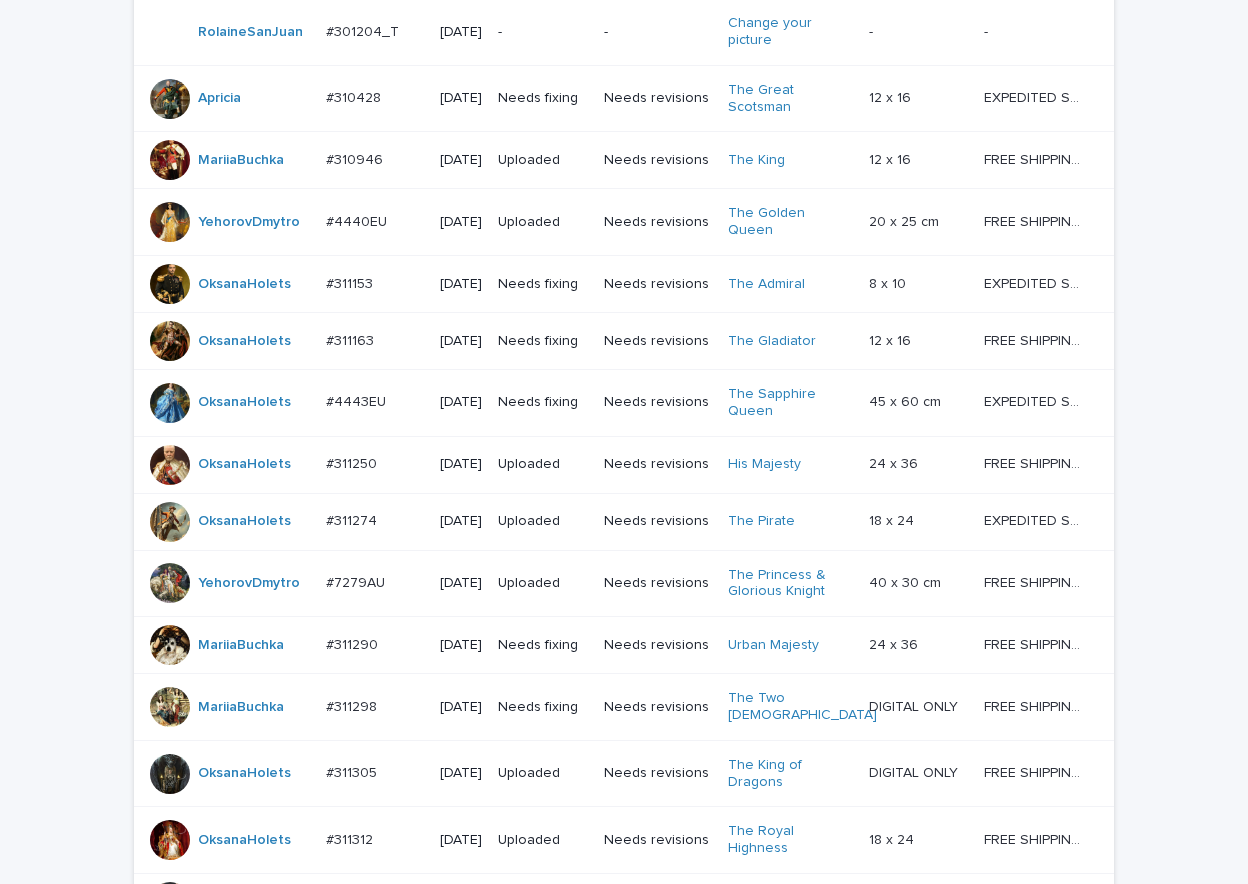 scroll, scrollTop: 1769, scrollLeft: 0, axis: vertical 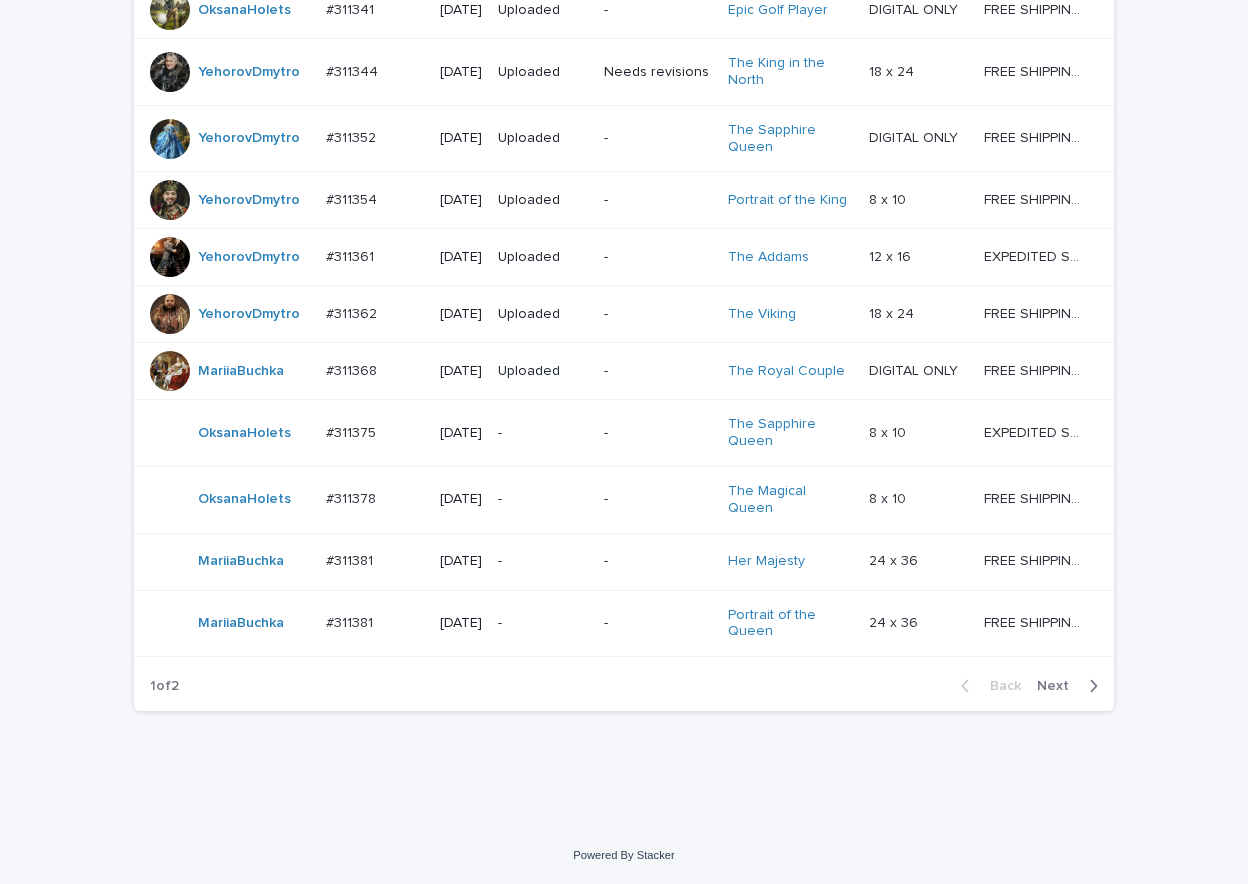 click on "Next" at bounding box center [1059, 686] 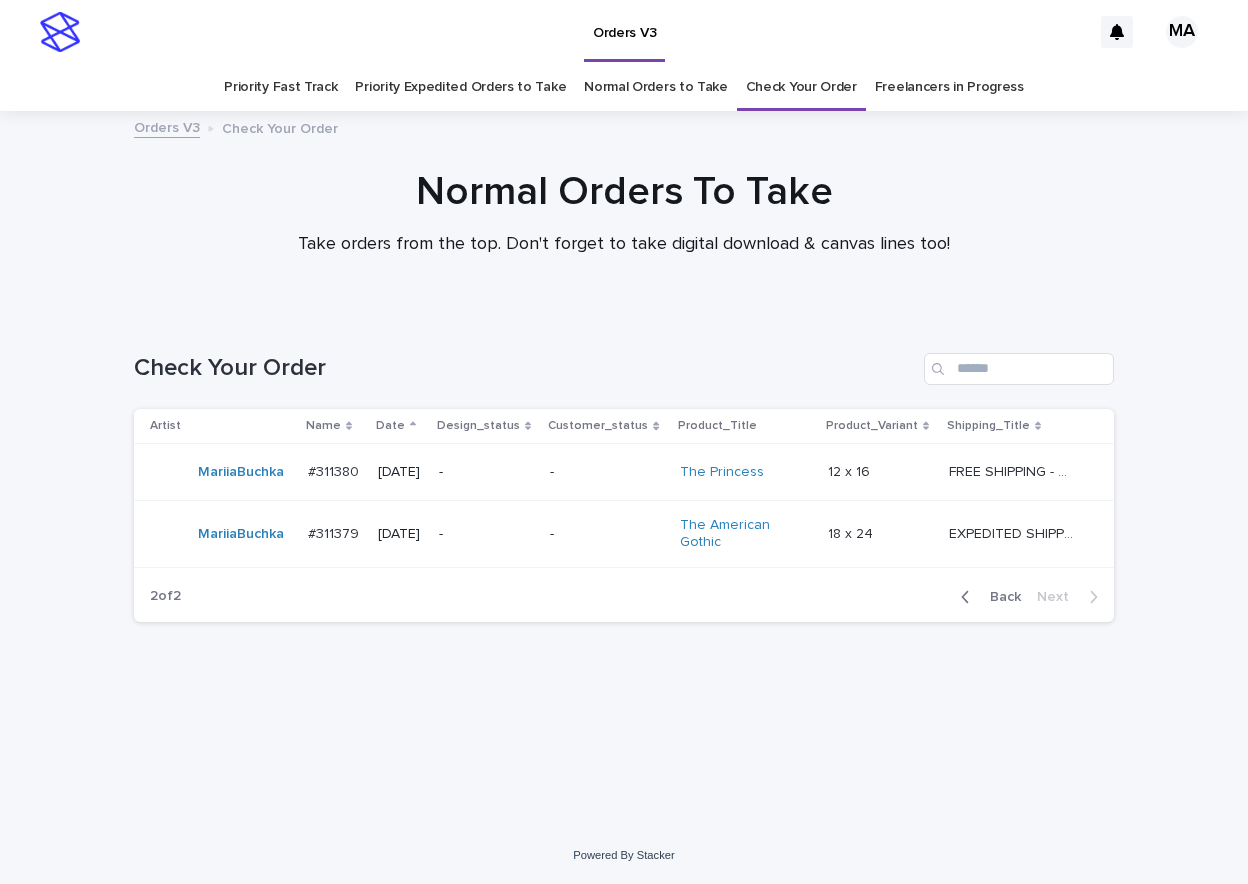 drag, startPoint x: 1119, startPoint y: 727, endPoint x: 989, endPoint y: 783, distance: 141.54858 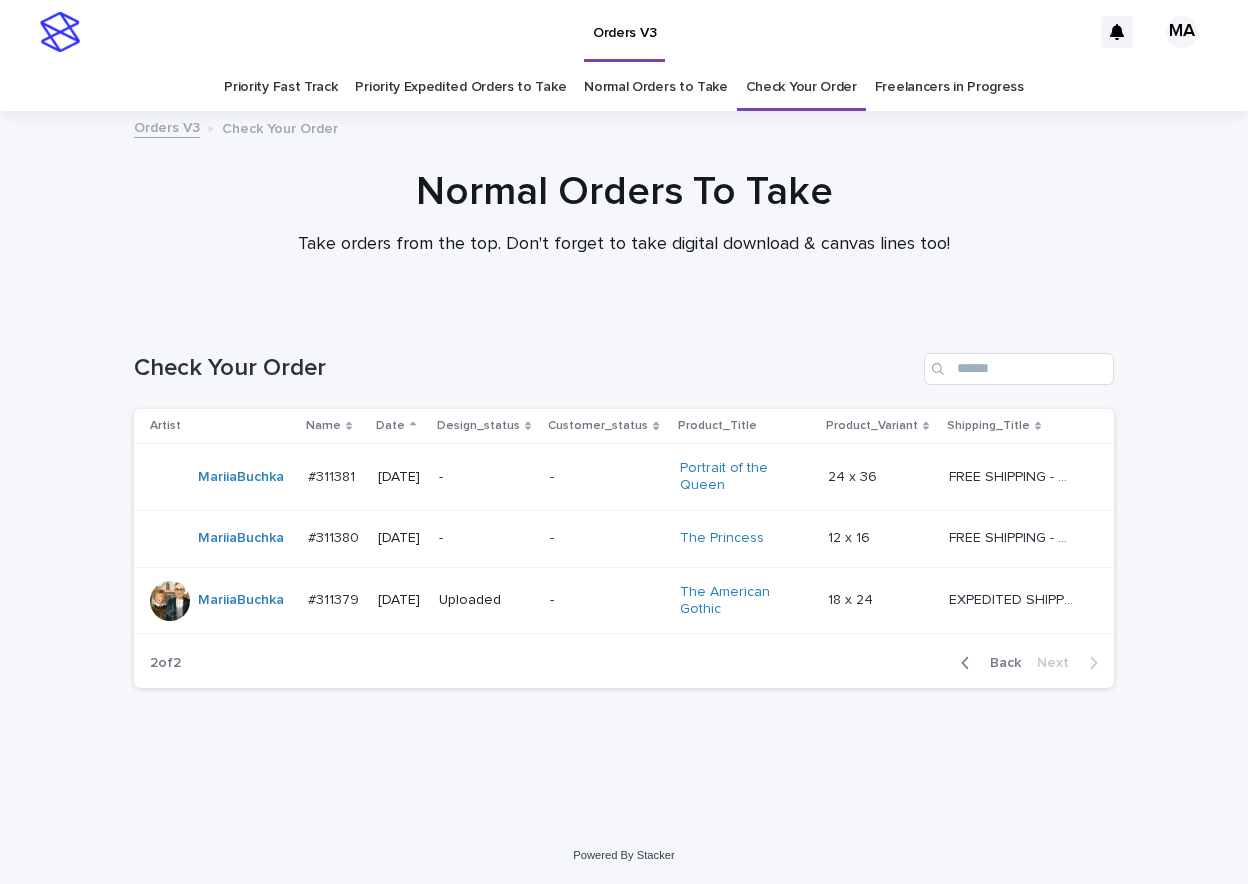 drag, startPoint x: 351, startPoint y: 307, endPoint x: 400, endPoint y: 321, distance: 50.96077 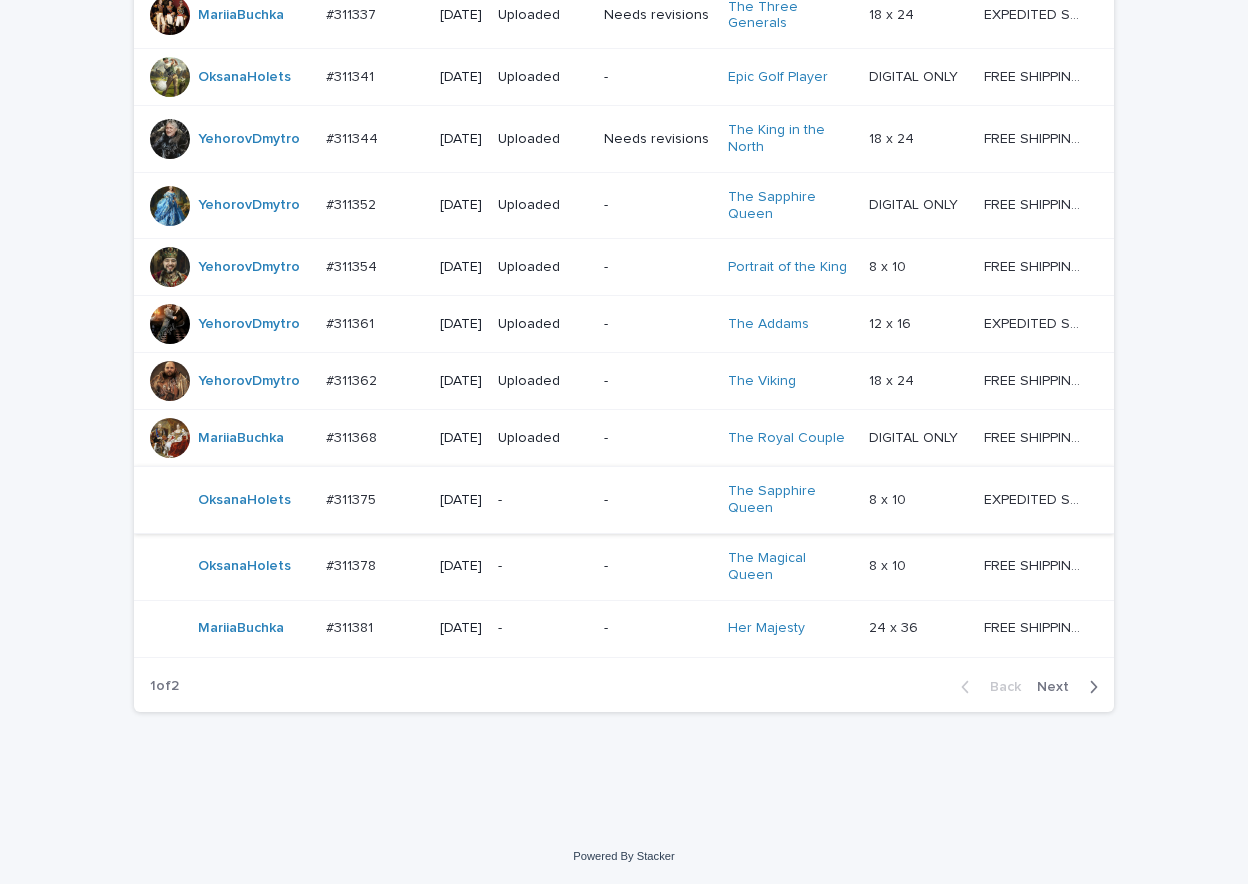 scroll, scrollTop: 1769, scrollLeft: 0, axis: vertical 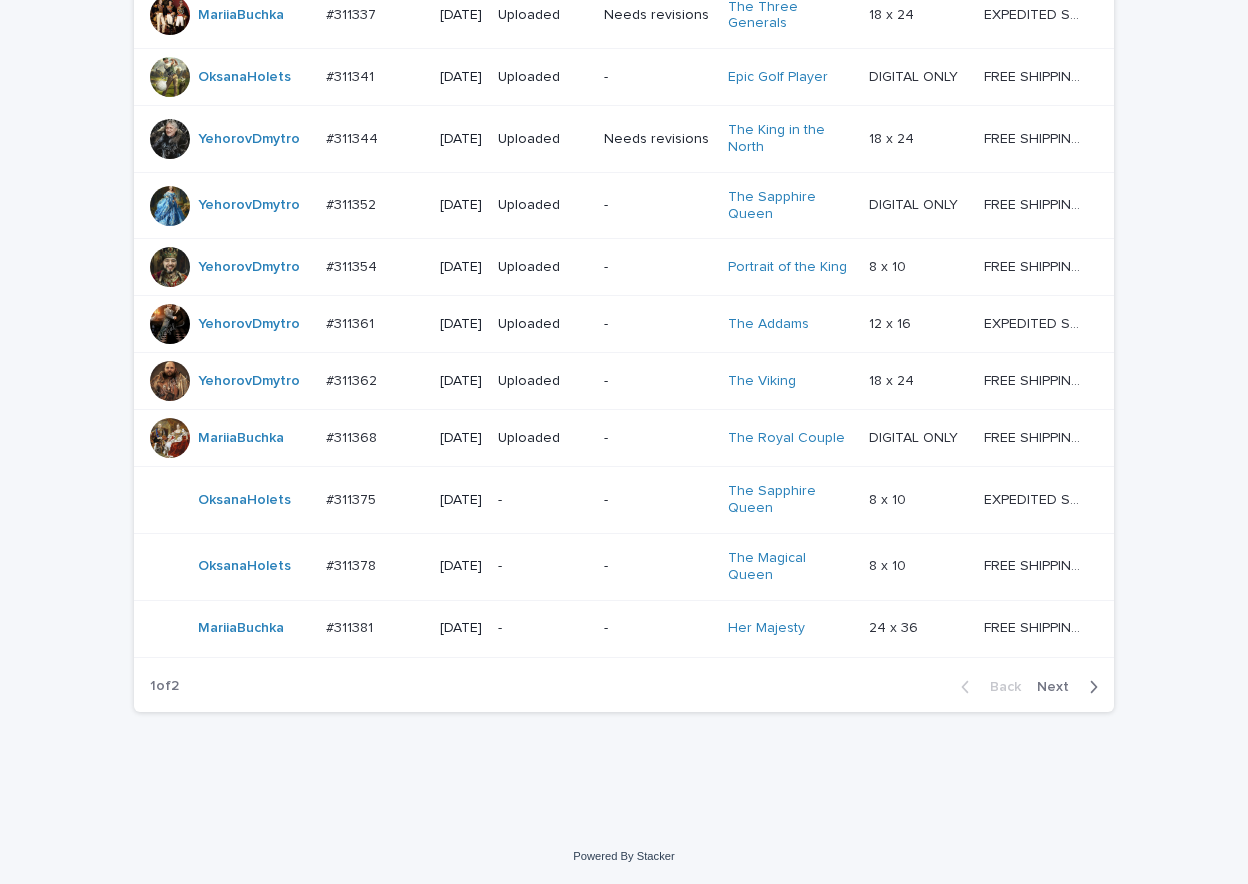 click on "Next" at bounding box center [1059, 687] 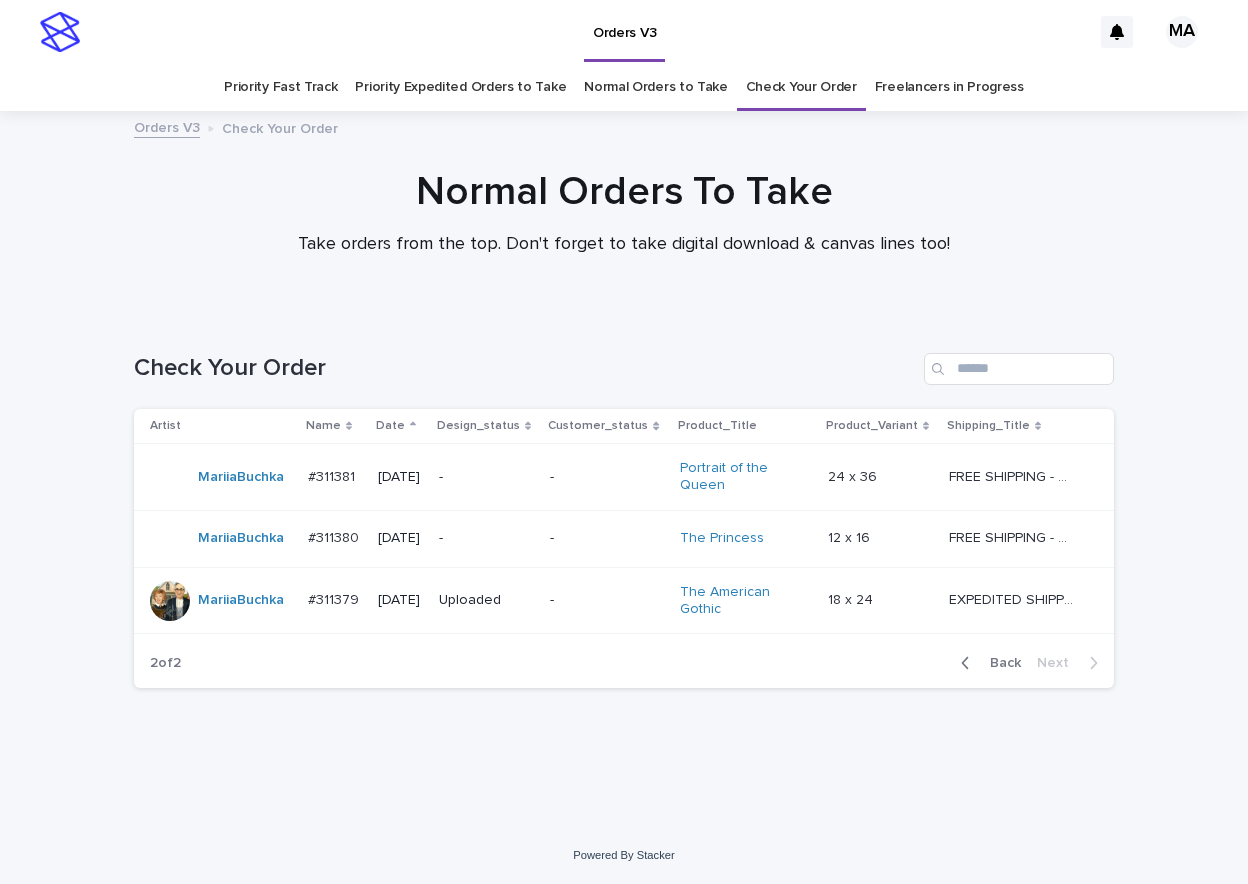 scroll, scrollTop: 0, scrollLeft: 0, axis: both 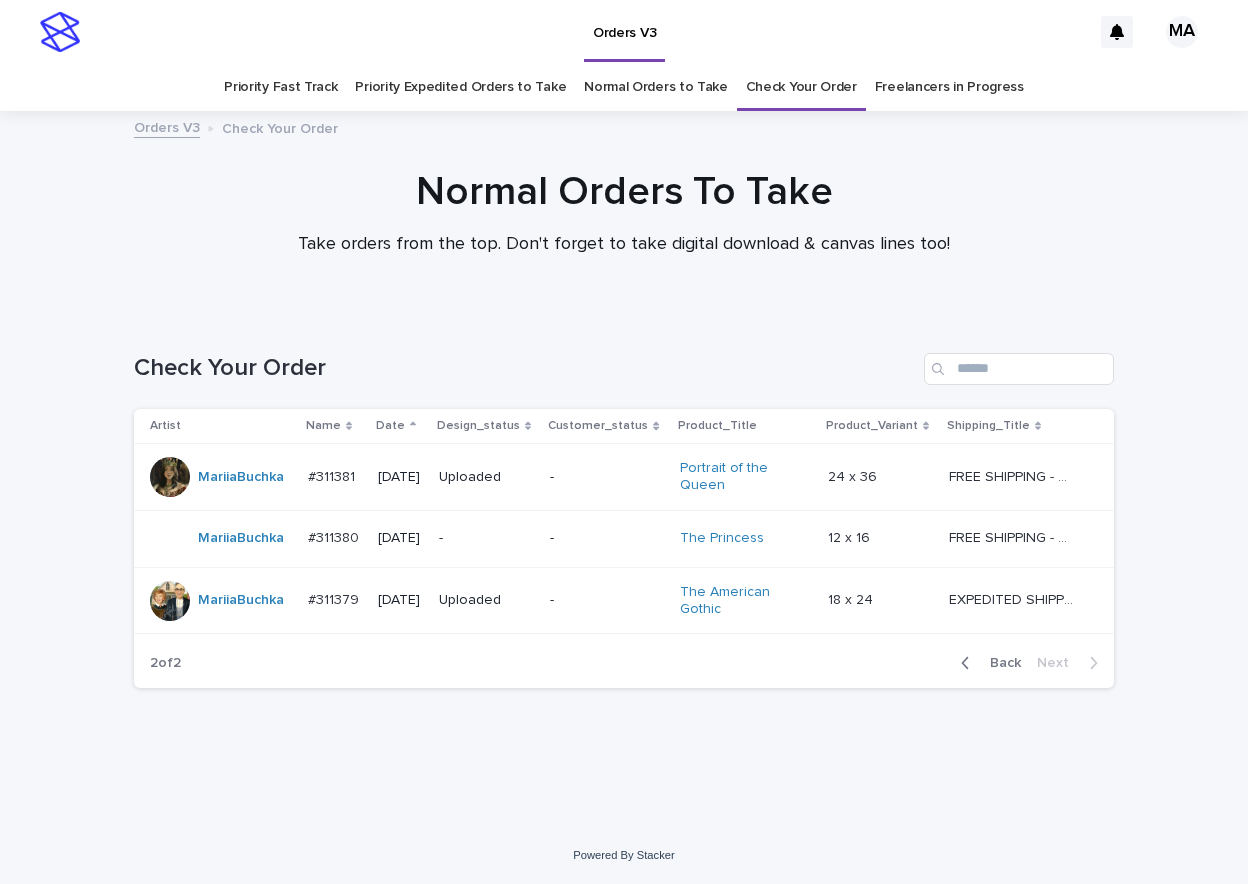 drag, startPoint x: 1117, startPoint y: 195, endPoint x: 1246, endPoint y: 195, distance: 129 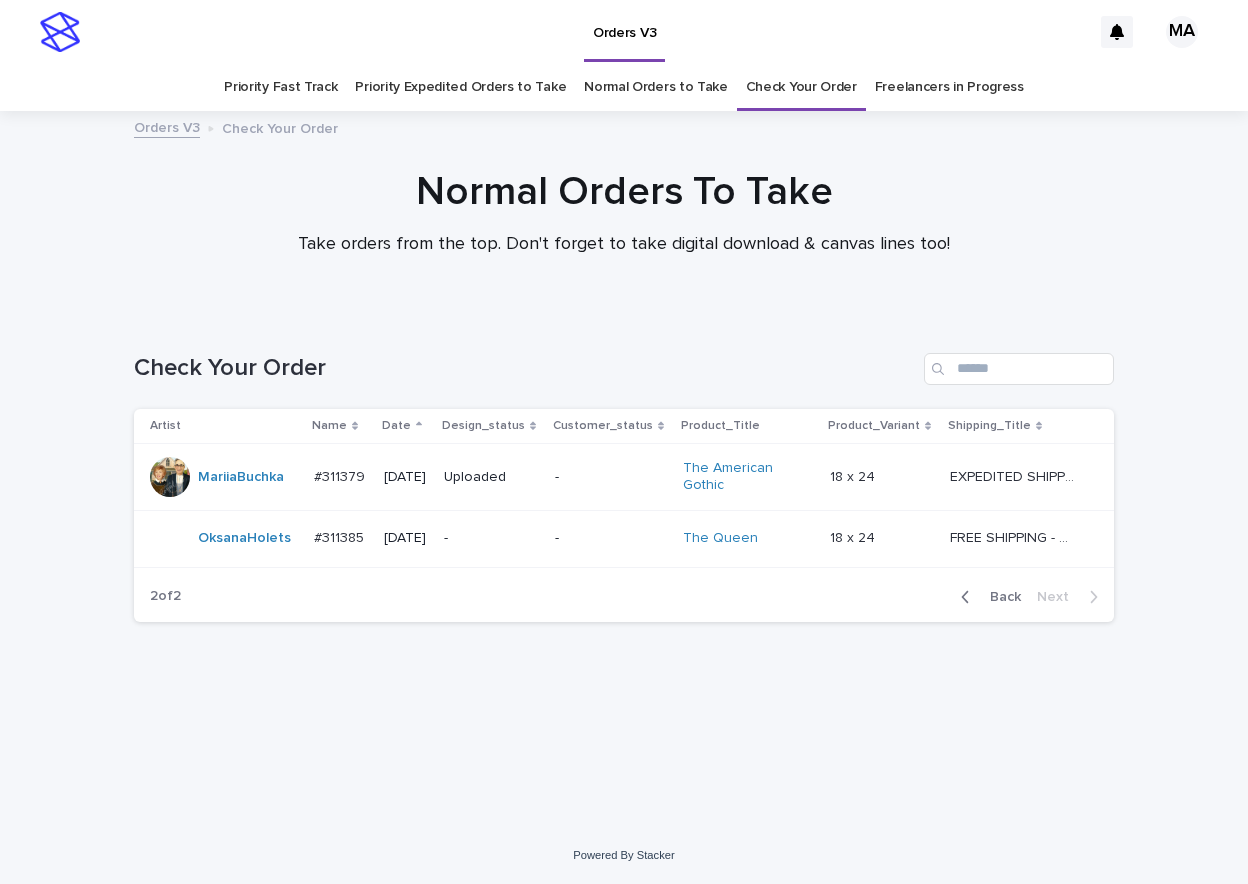 click on "-" at bounding box center (491, 538) 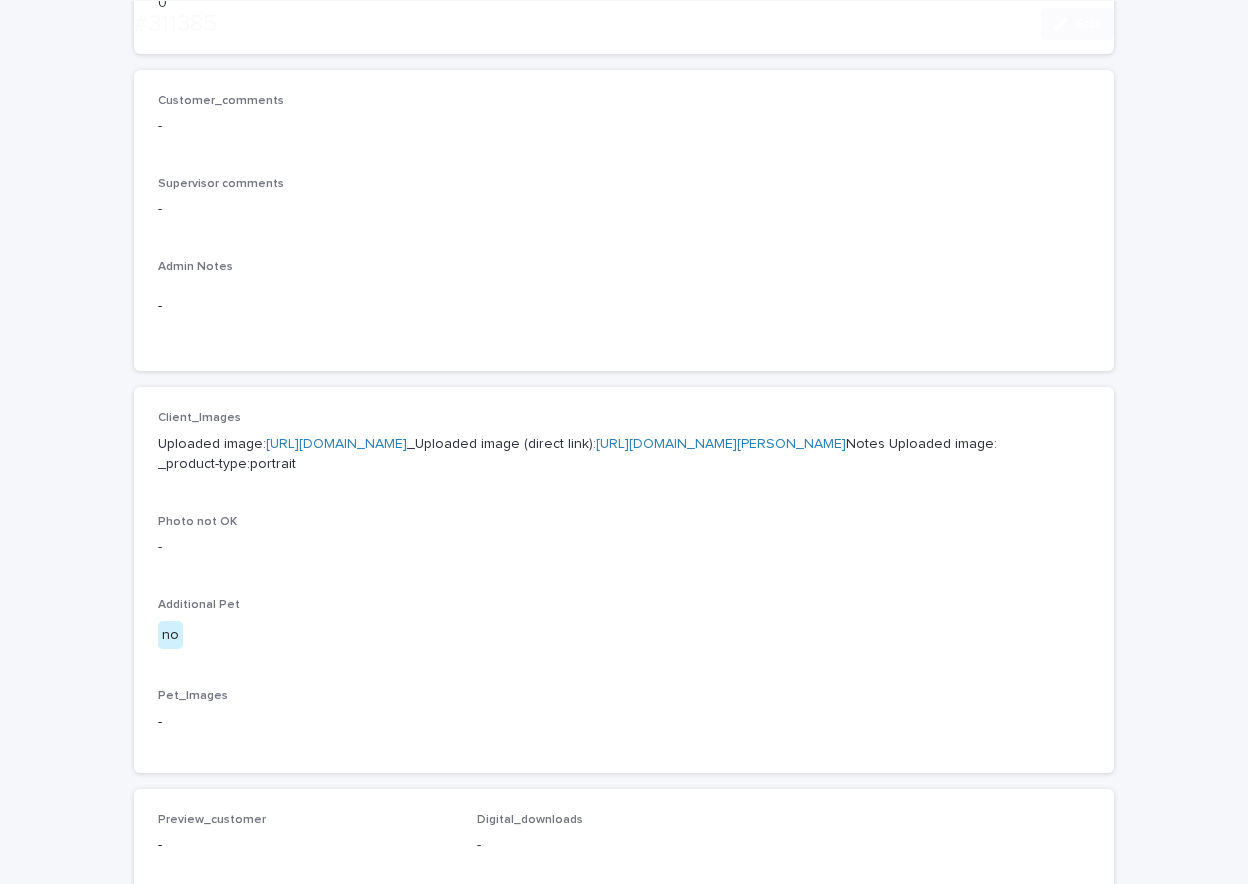 scroll, scrollTop: 699, scrollLeft: 0, axis: vertical 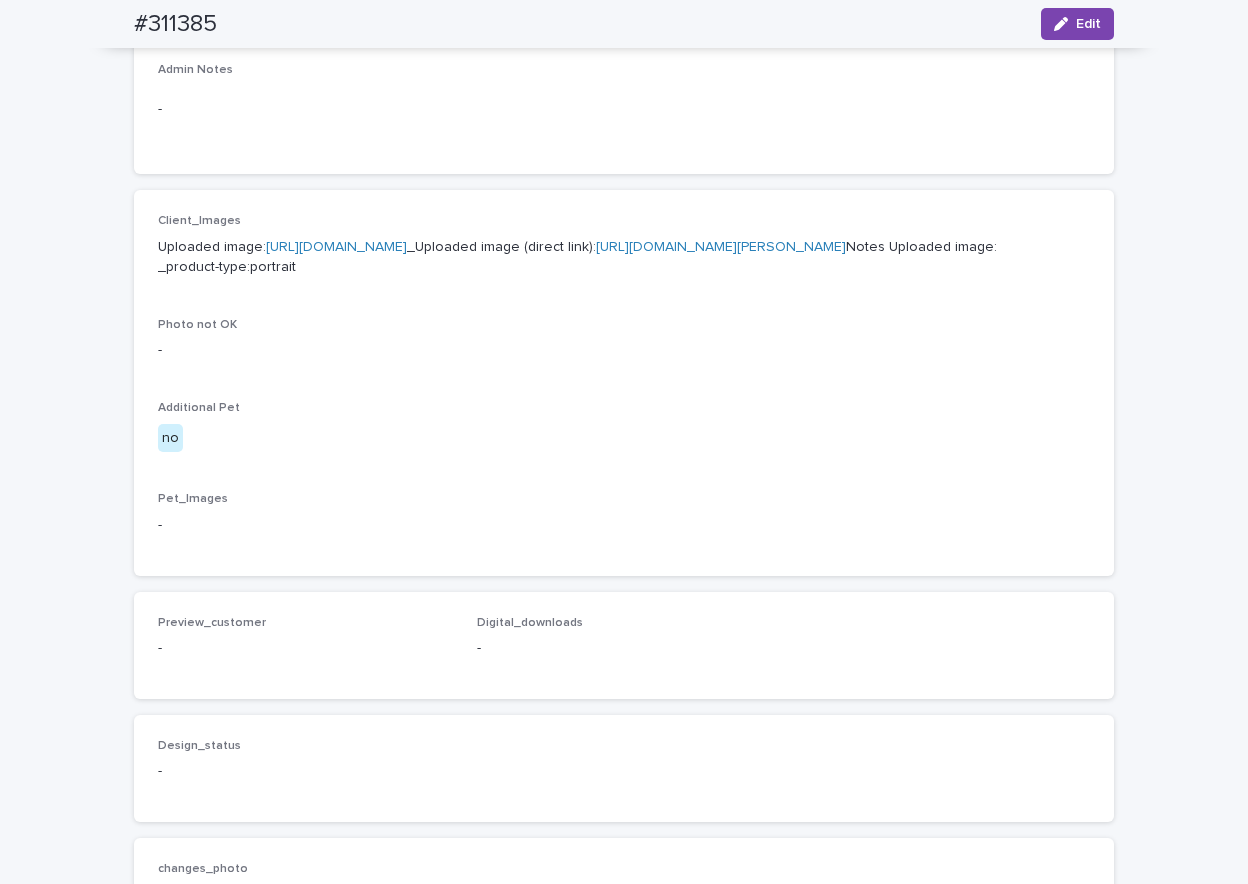 click on "https://cdn.shopify.com-uploadkit.app/s/files/1/0033/4807/0511/files/download.html?id=e11cfb23-3d37-4f5e-b252-d52a065c0f83&uu=0d2f7a5b-5b2d-4bae-836b-a8161d194c72&mo=&fi=dHJpY2lhIHBob3RvLmpwZw==&wi=4284&he=5712&mi=aW1hZ2UvanBlZw==&up=a8b4&image=true" at bounding box center (336, 247) 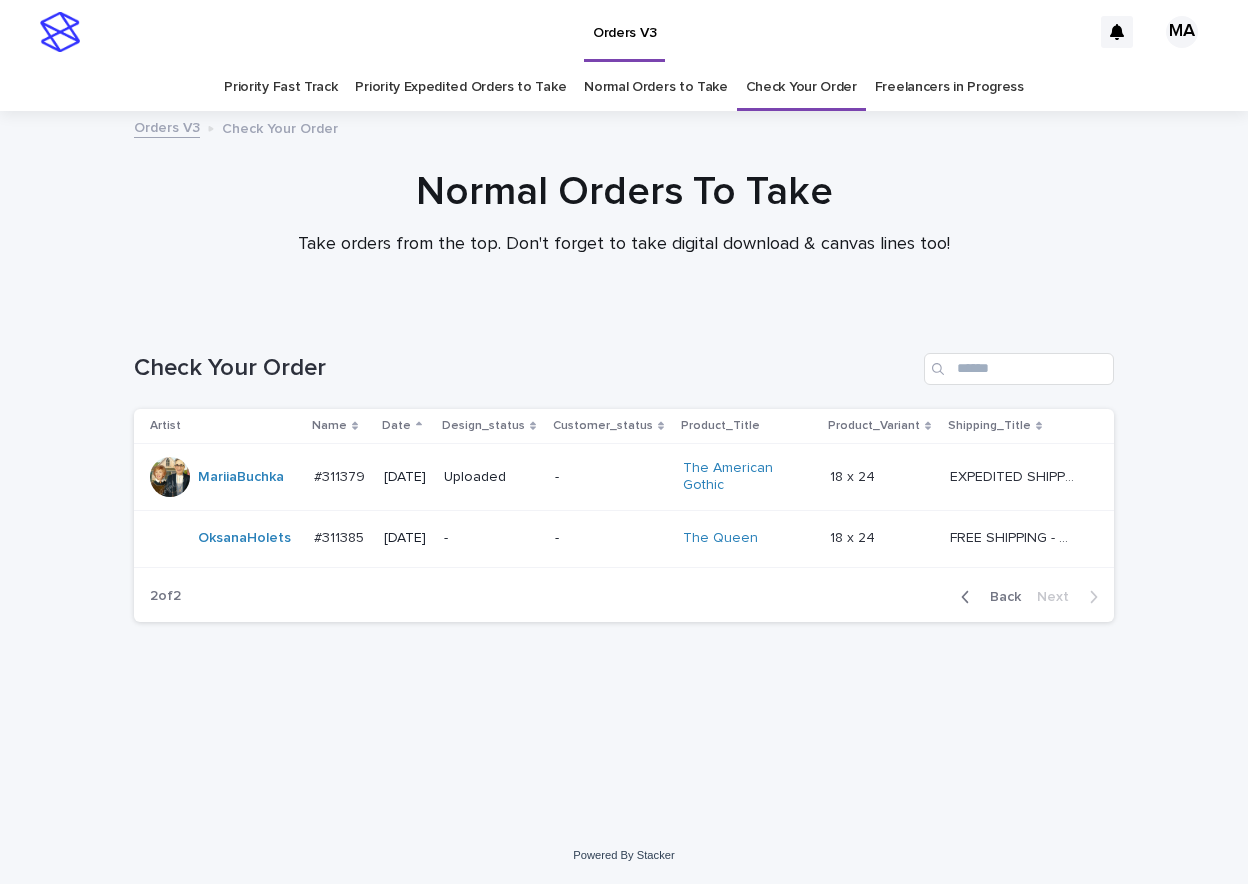click on "Back" at bounding box center (999, 597) 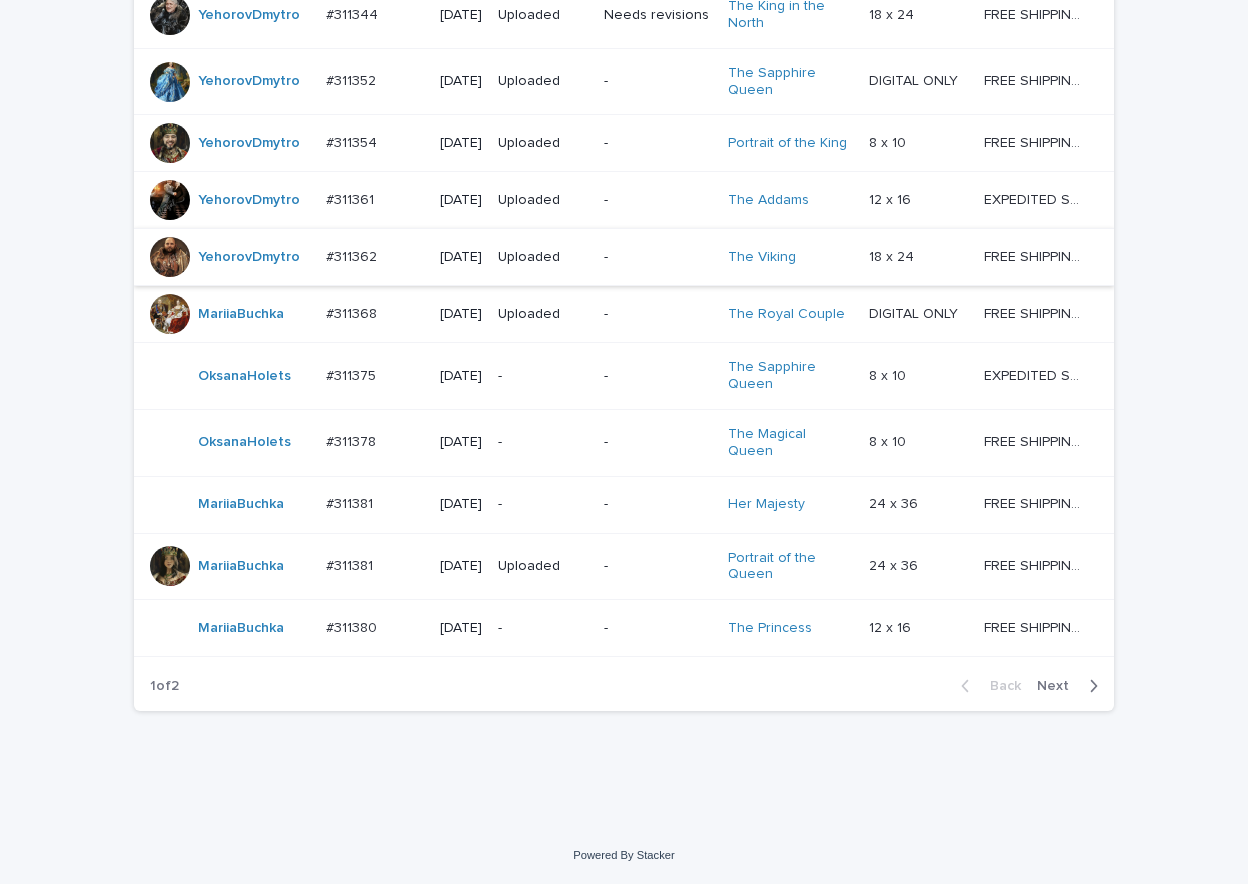 scroll, scrollTop: 1769, scrollLeft: 0, axis: vertical 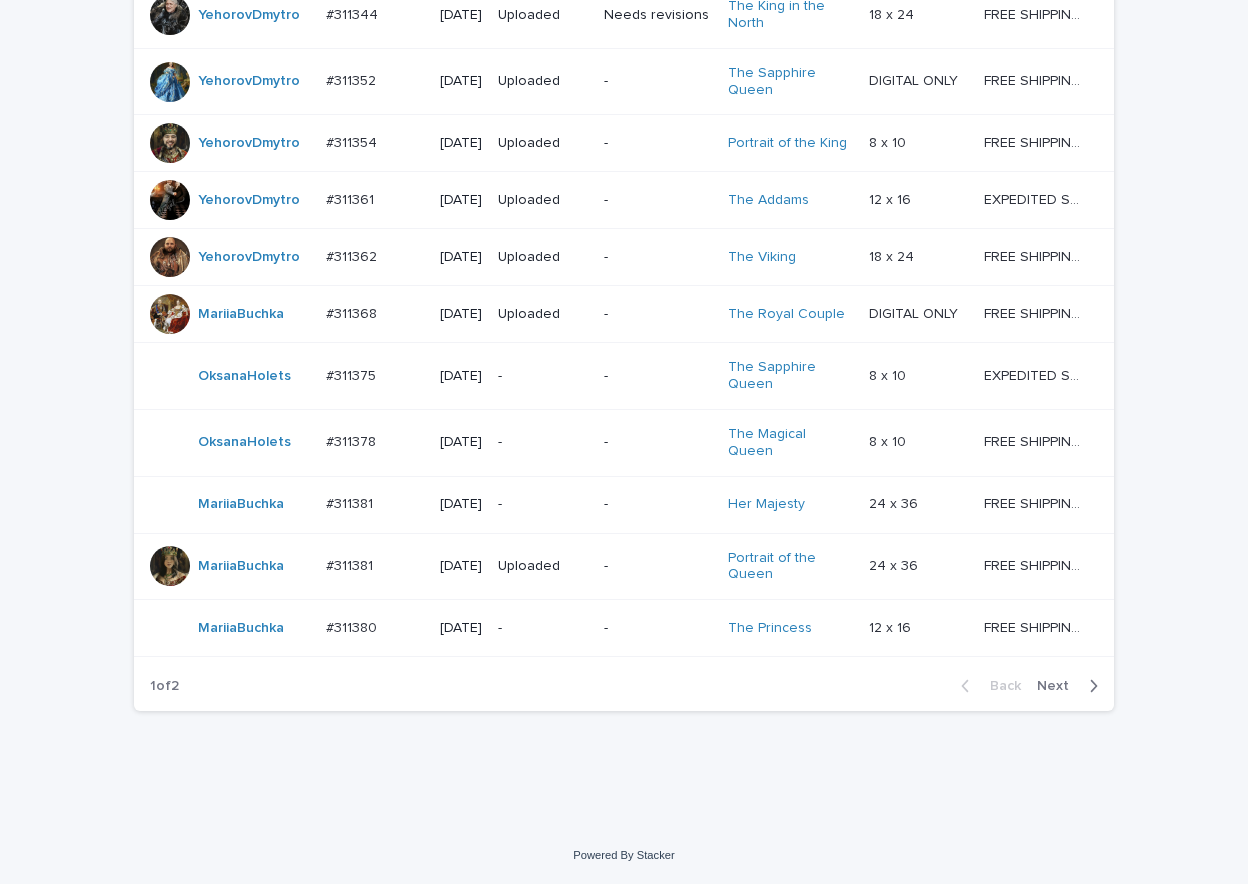 click on "Next" at bounding box center (1059, 686) 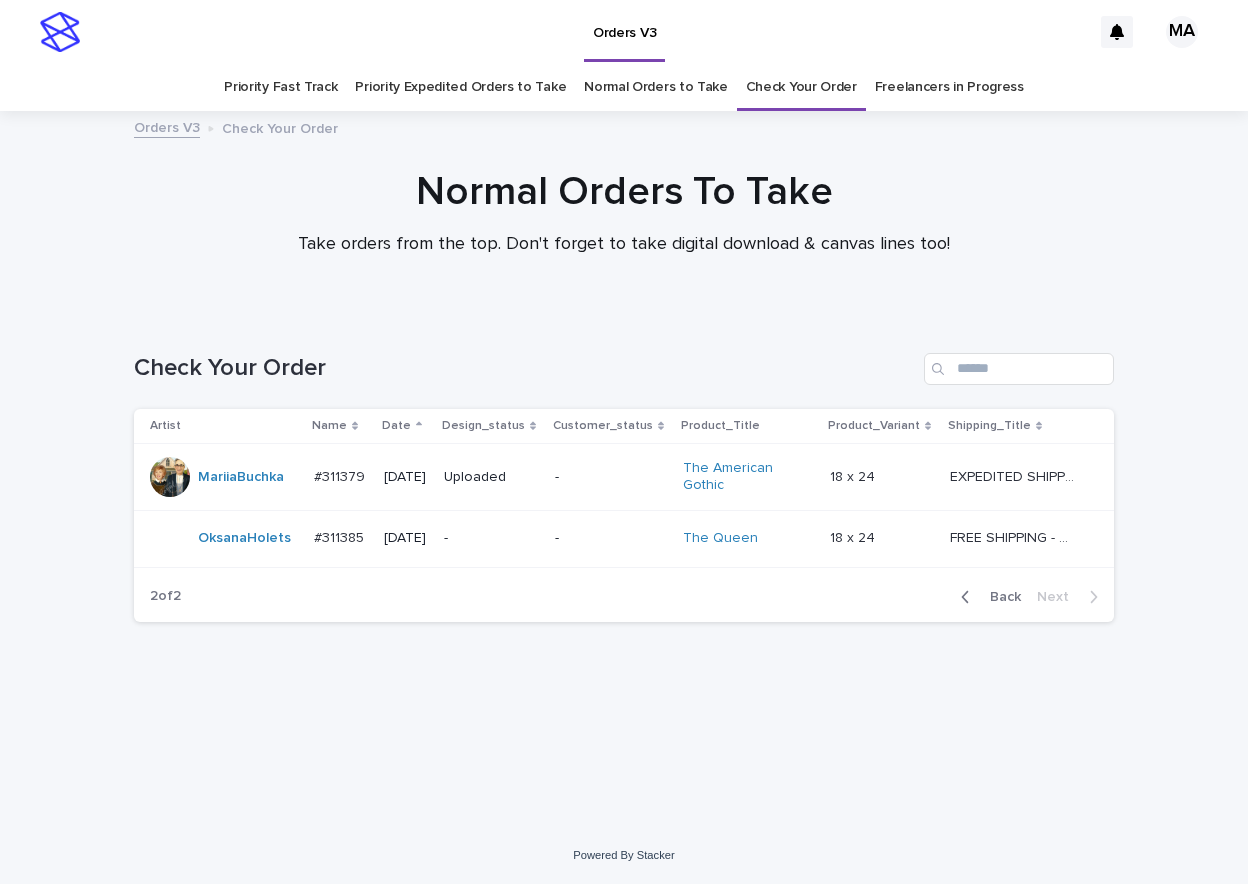 scroll, scrollTop: 0, scrollLeft: 0, axis: both 